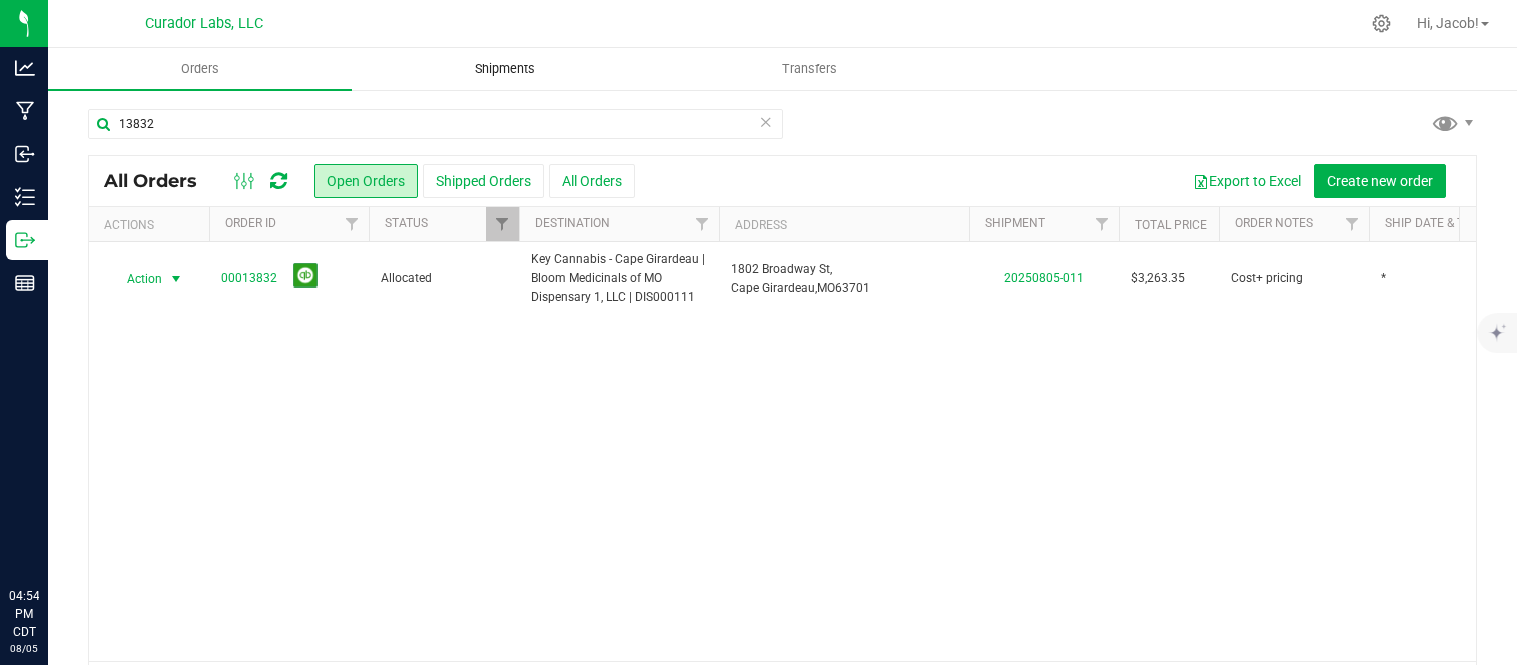 scroll, scrollTop: 0, scrollLeft: 0, axis: both 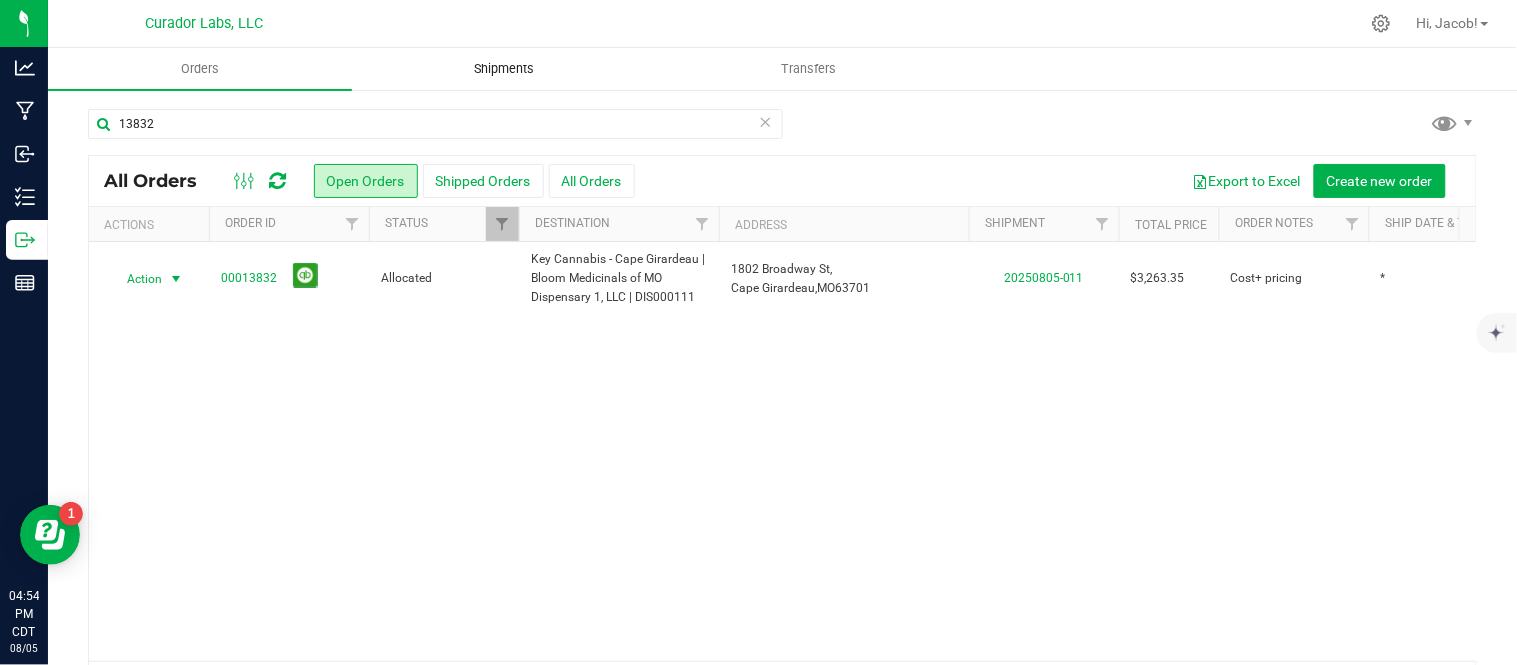 click on "Shipments" at bounding box center (505, 69) 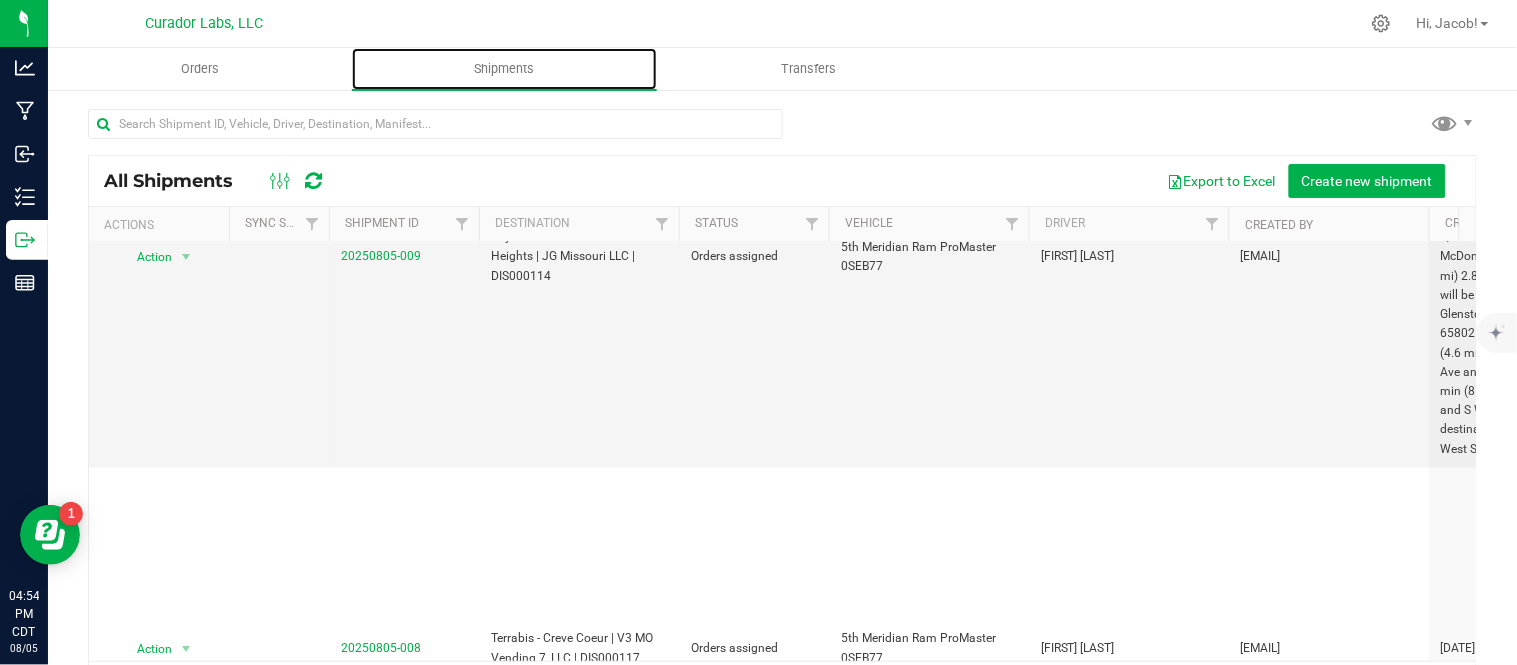scroll, scrollTop: 511, scrollLeft: 0, axis: vertical 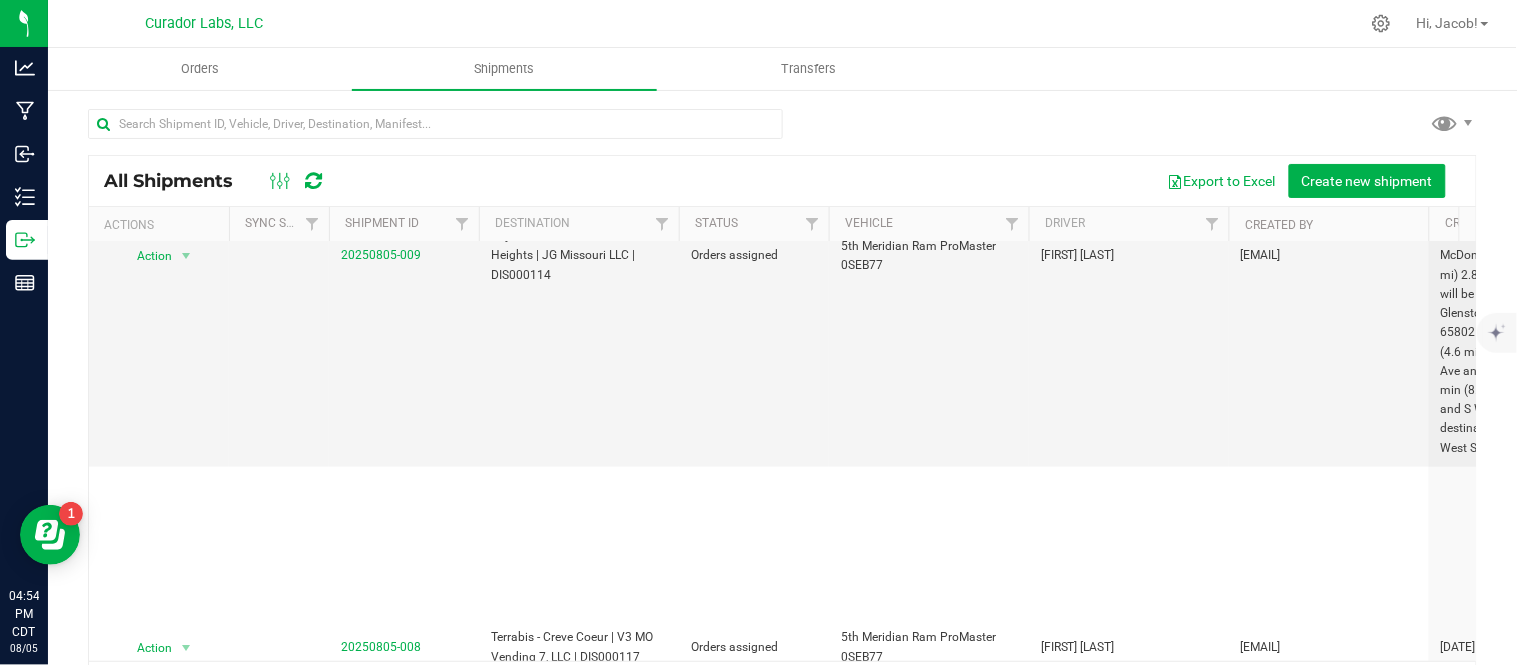 click on "20250805-004" at bounding box center [381, 1041] 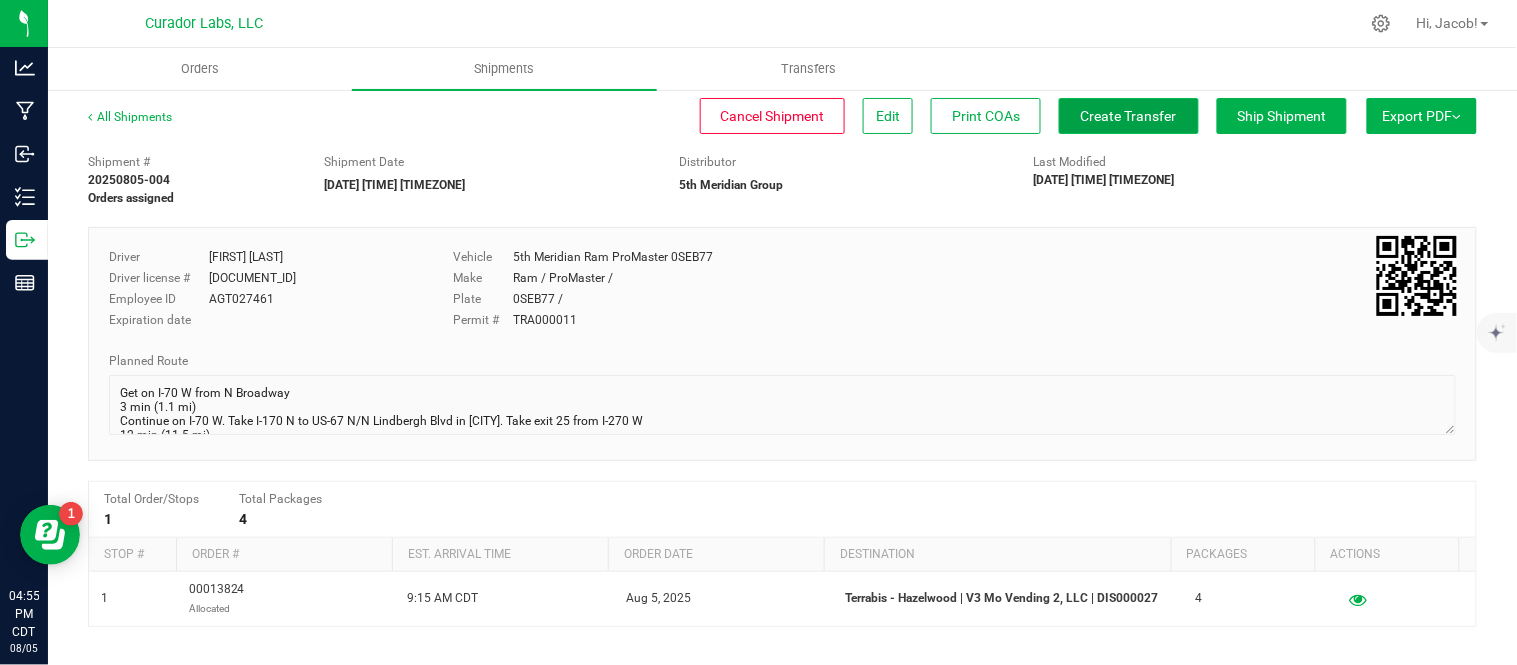 click on "Create Transfer" at bounding box center [1129, 116] 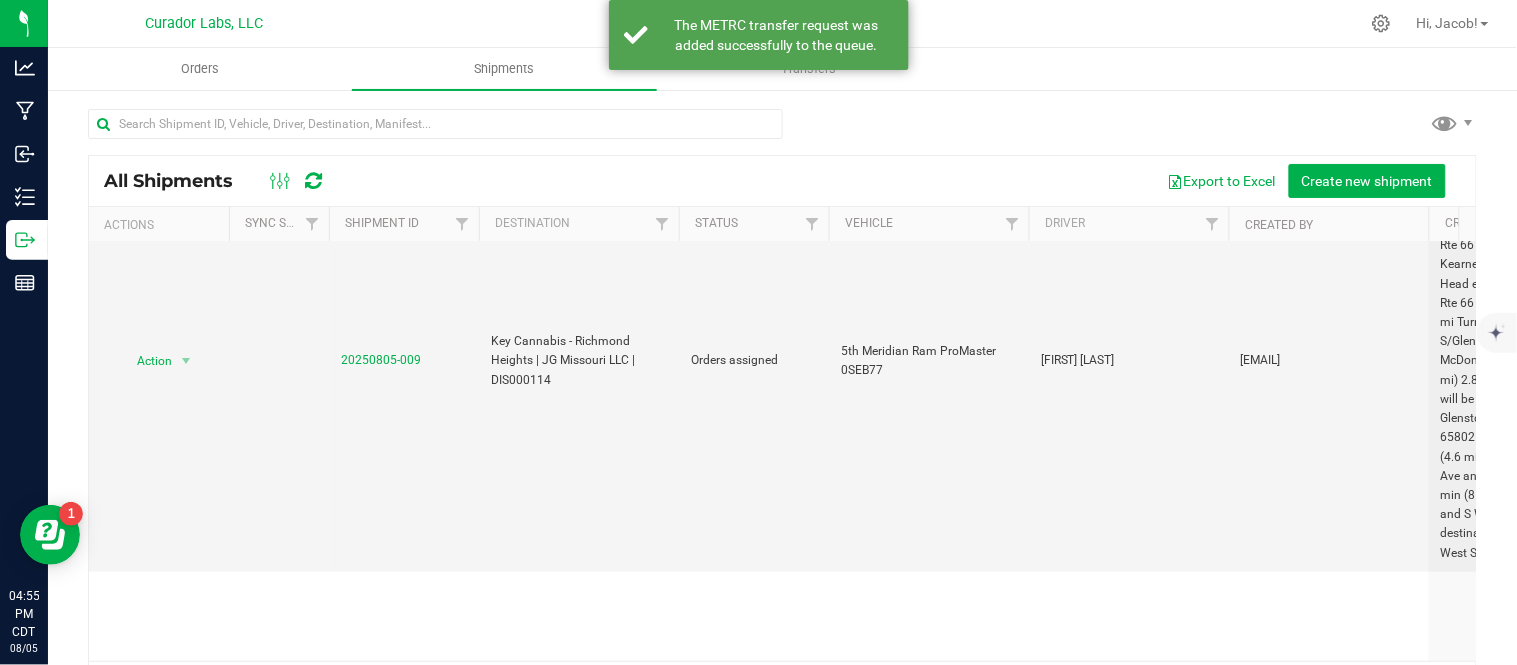 scroll, scrollTop: 581, scrollLeft: 0, axis: vertical 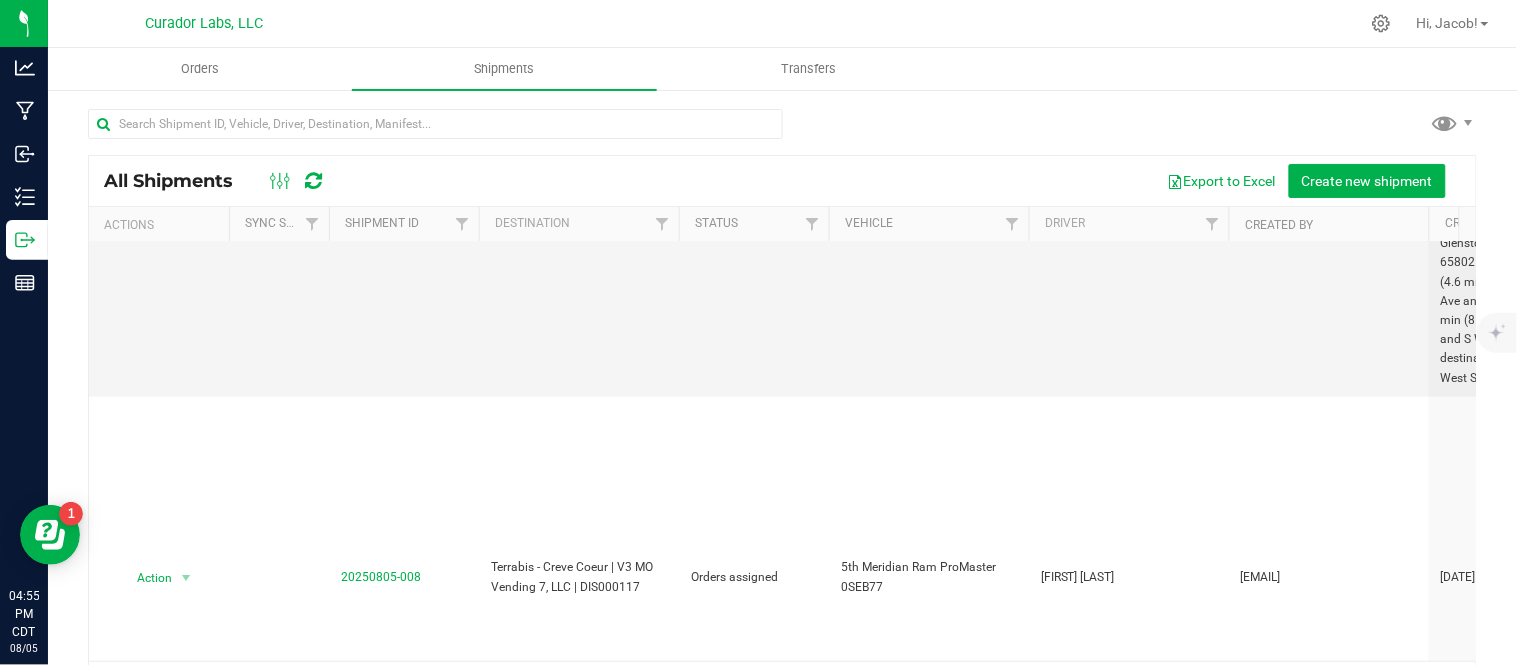 click on "20250805-005" at bounding box center [381, 916] 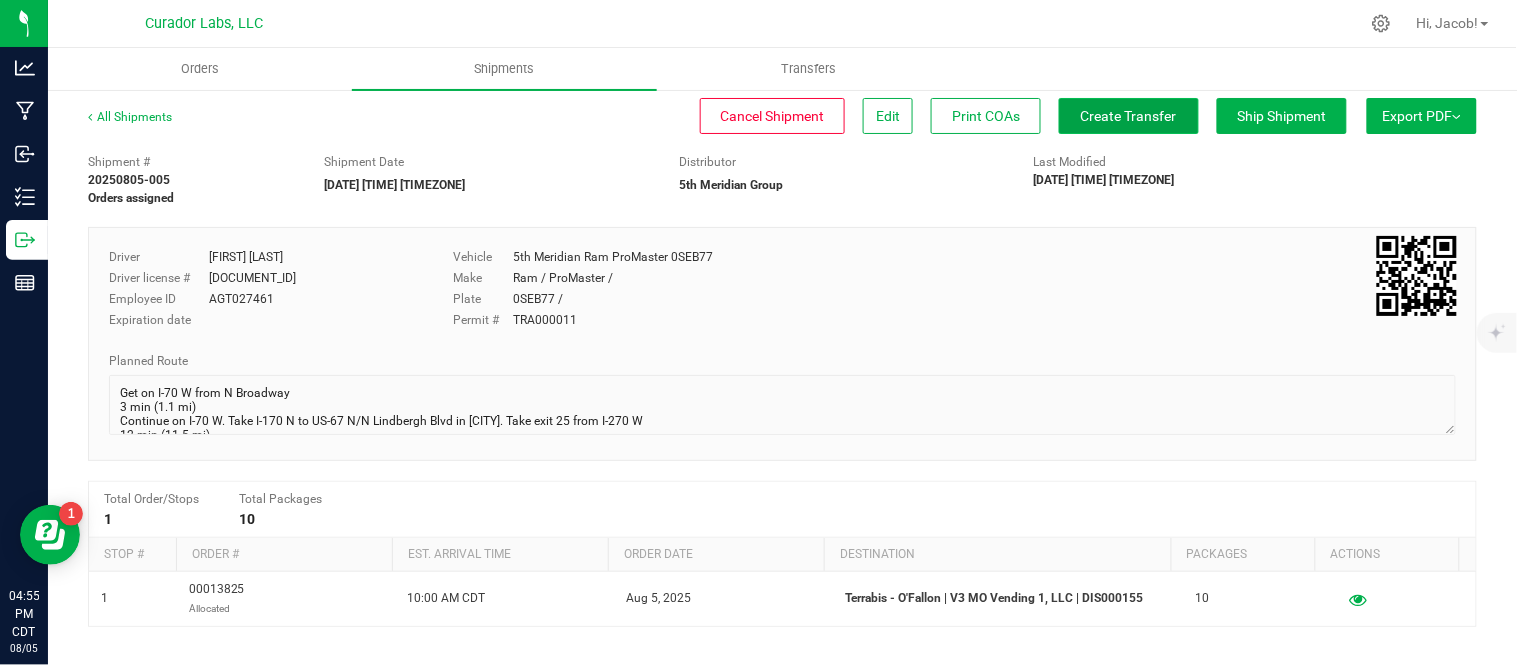 click on "Create Transfer" at bounding box center (1129, 116) 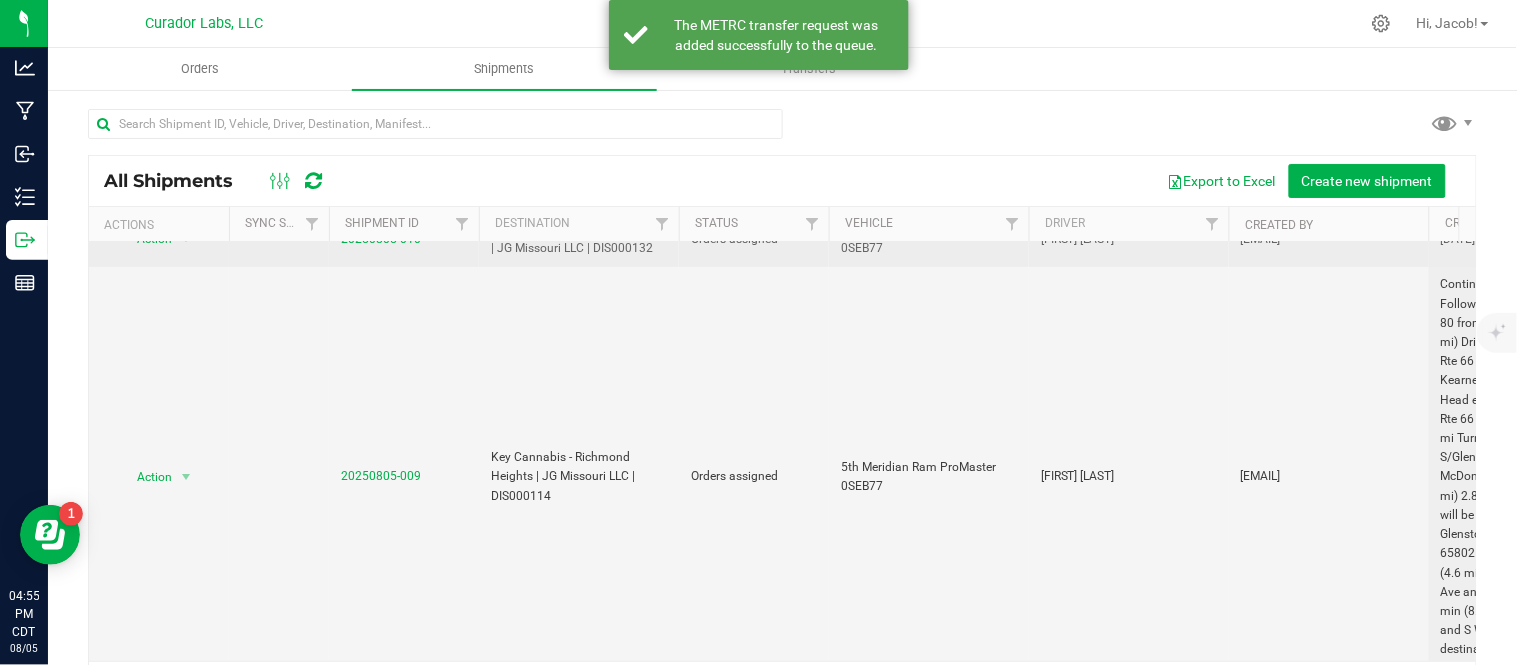 scroll, scrollTop: 305, scrollLeft: 0, axis: vertical 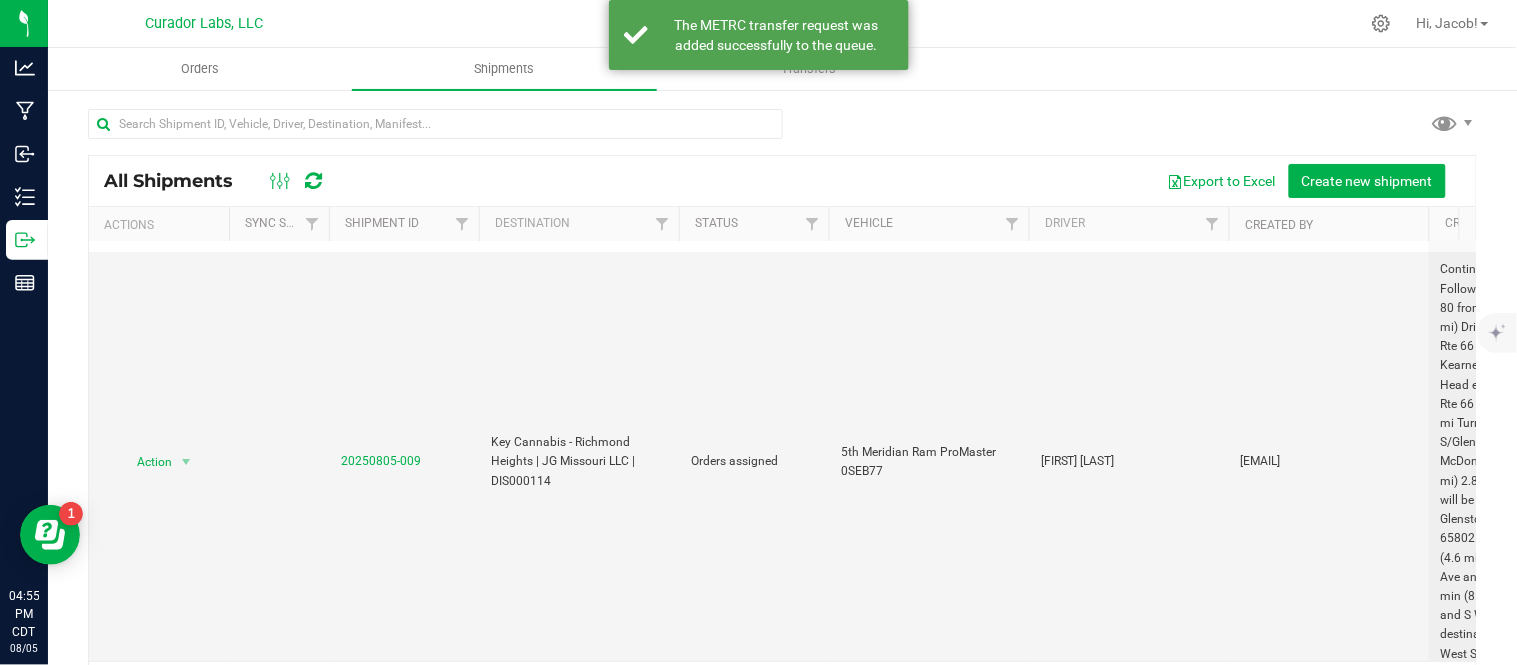 click on "20250805-006" at bounding box center [381, 1127] 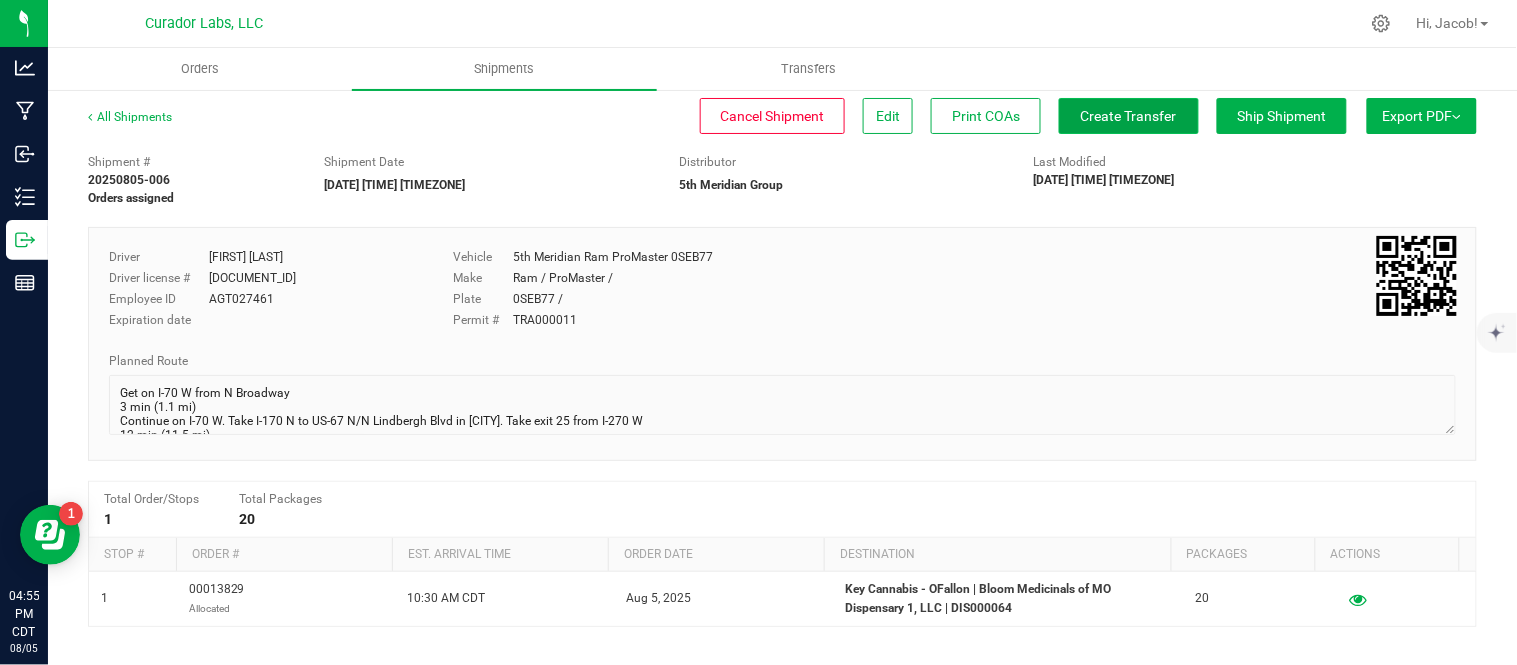 click on "Create Transfer" at bounding box center (1129, 116) 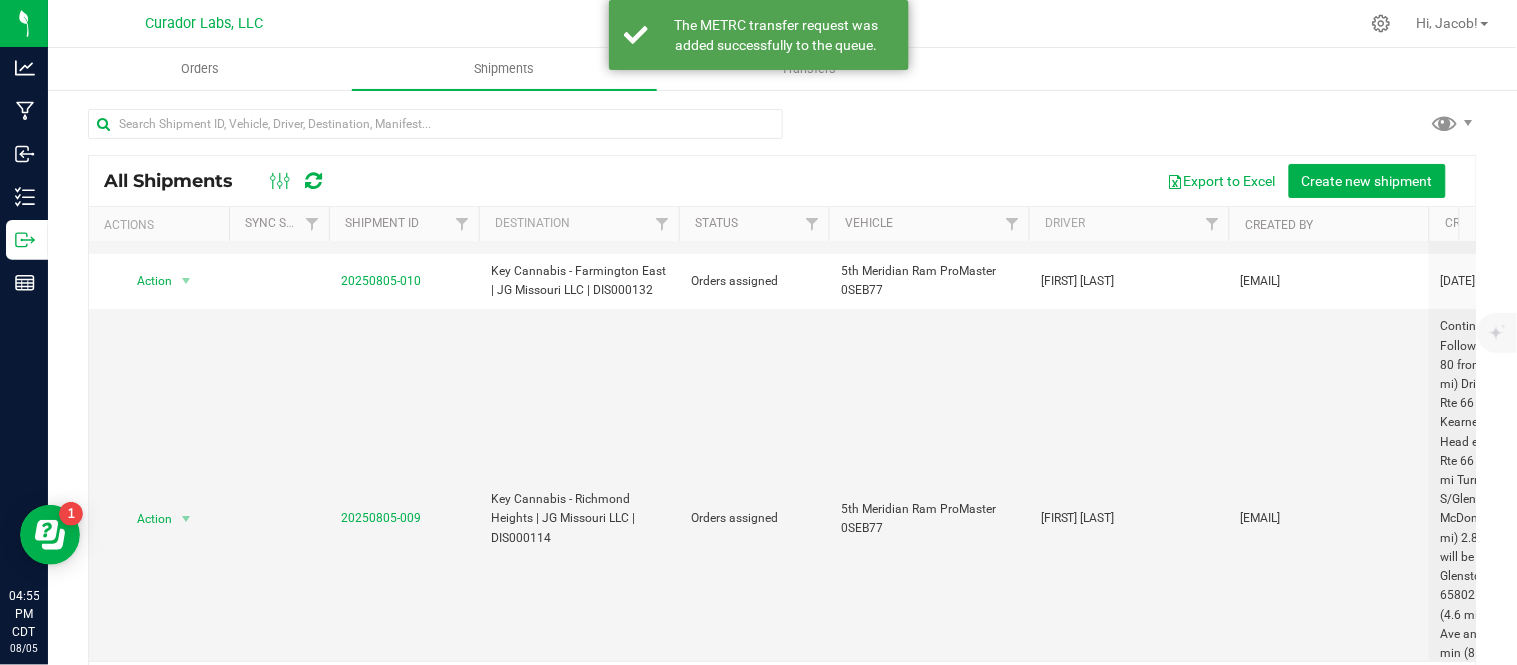 scroll, scrollTop: 250, scrollLeft: 0, axis: vertical 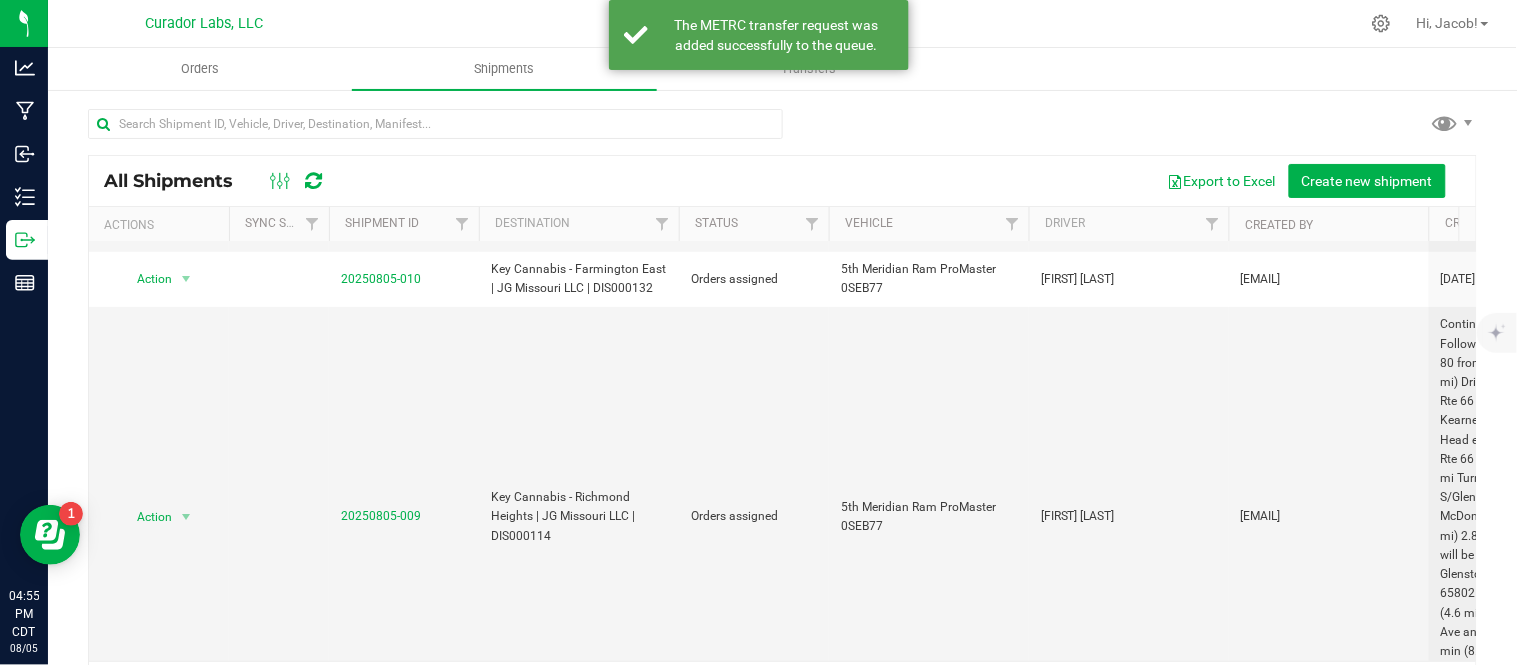 click on "20250805-007" at bounding box center (381, 1117) 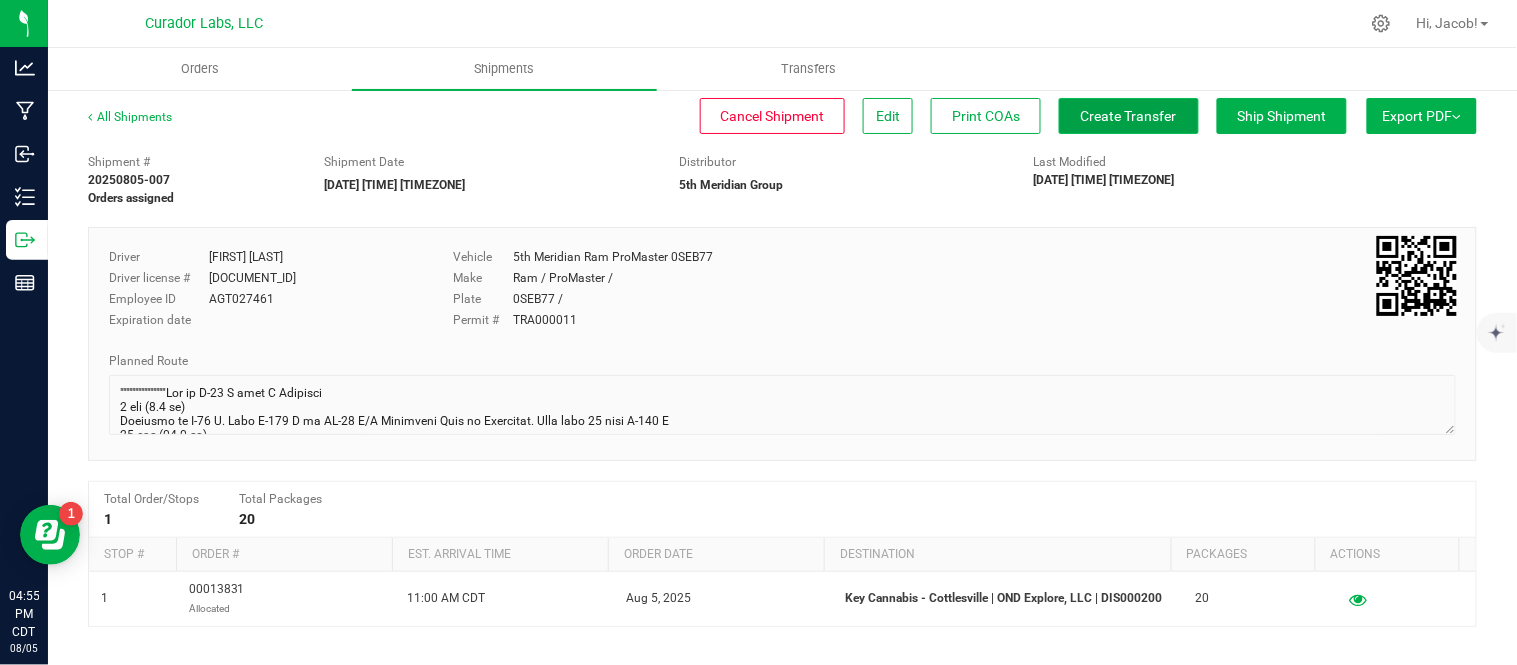 click on "Create Transfer" at bounding box center (1129, 116) 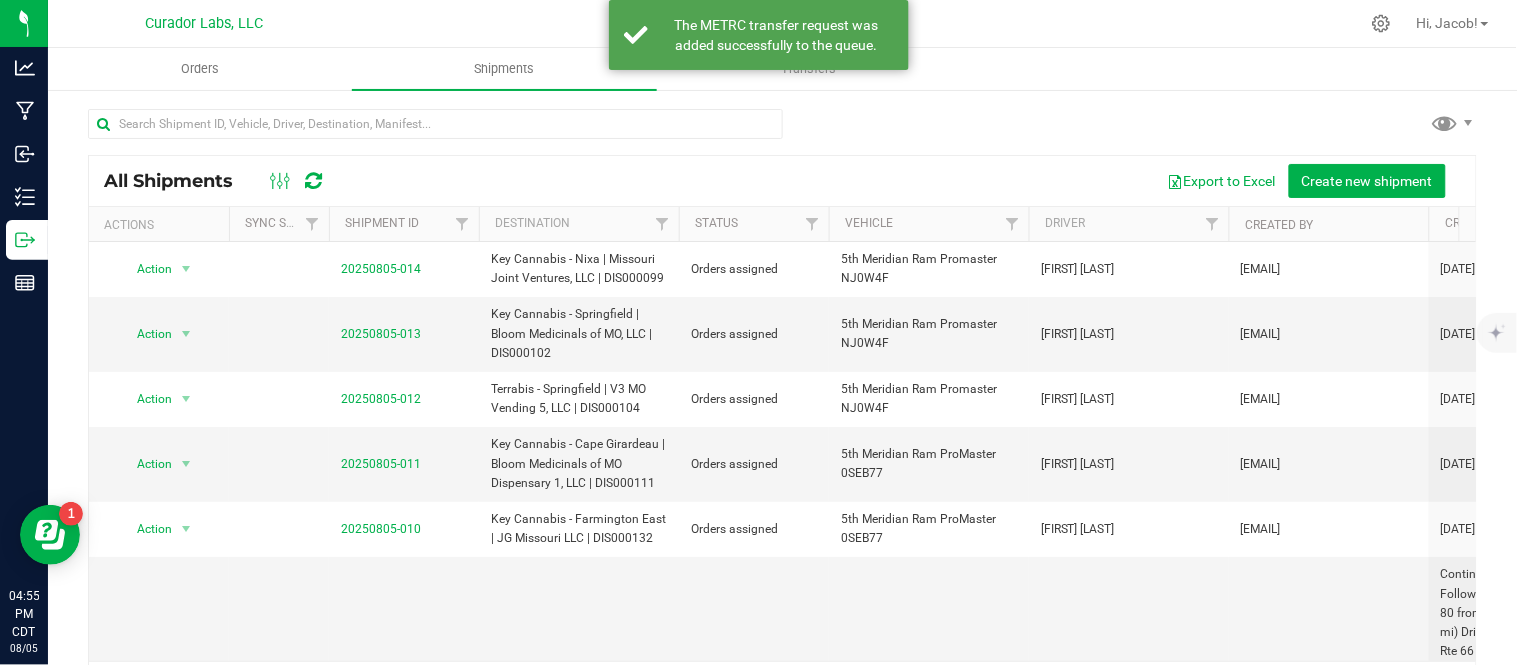scroll, scrollTop: 170, scrollLeft: 10, axis: both 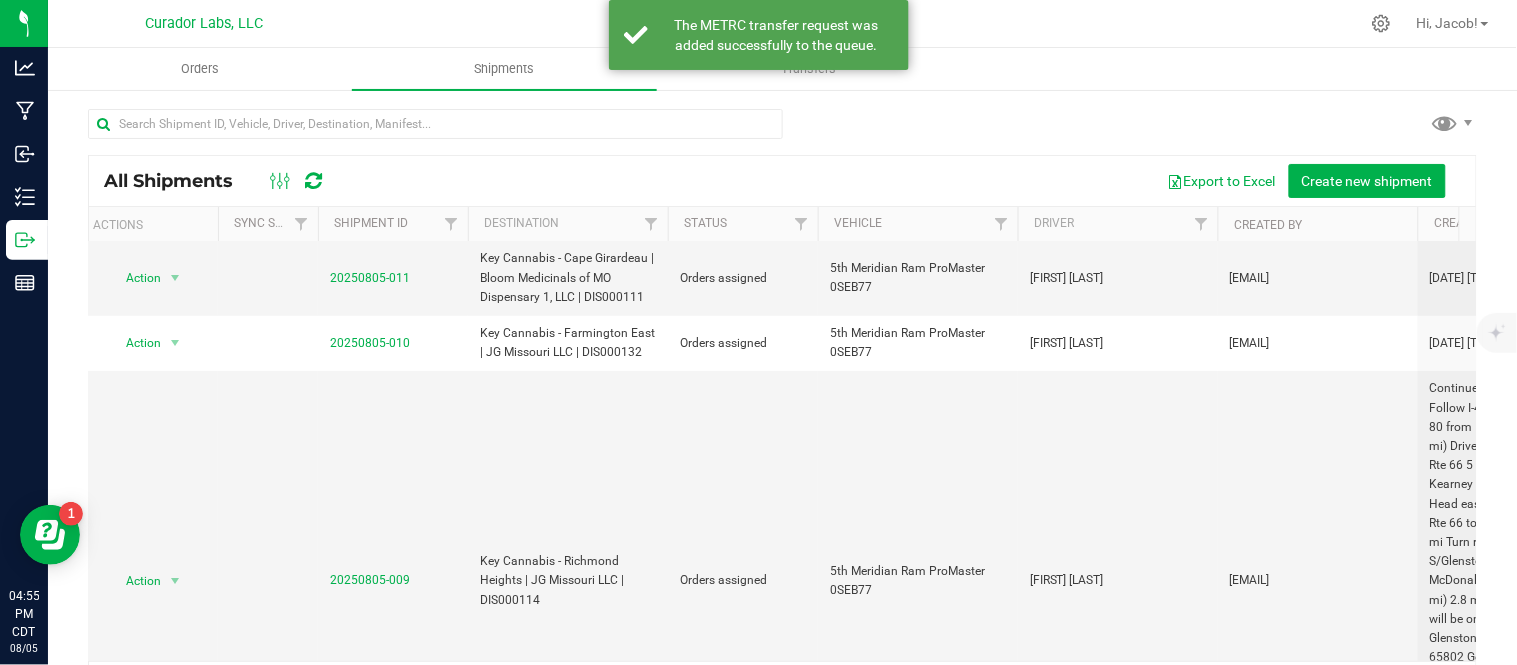 click on "20250805-008" at bounding box center [370, 972] 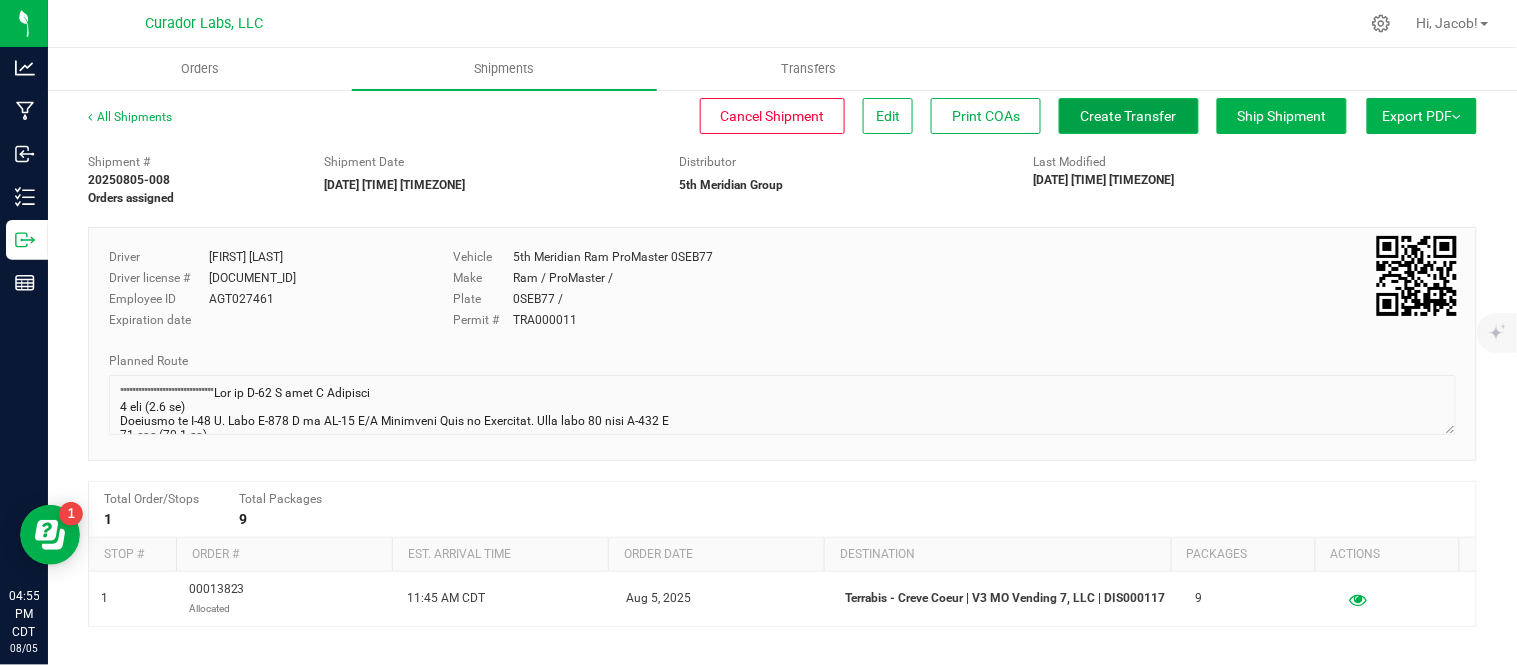 click on "Create Transfer" at bounding box center (1129, 116) 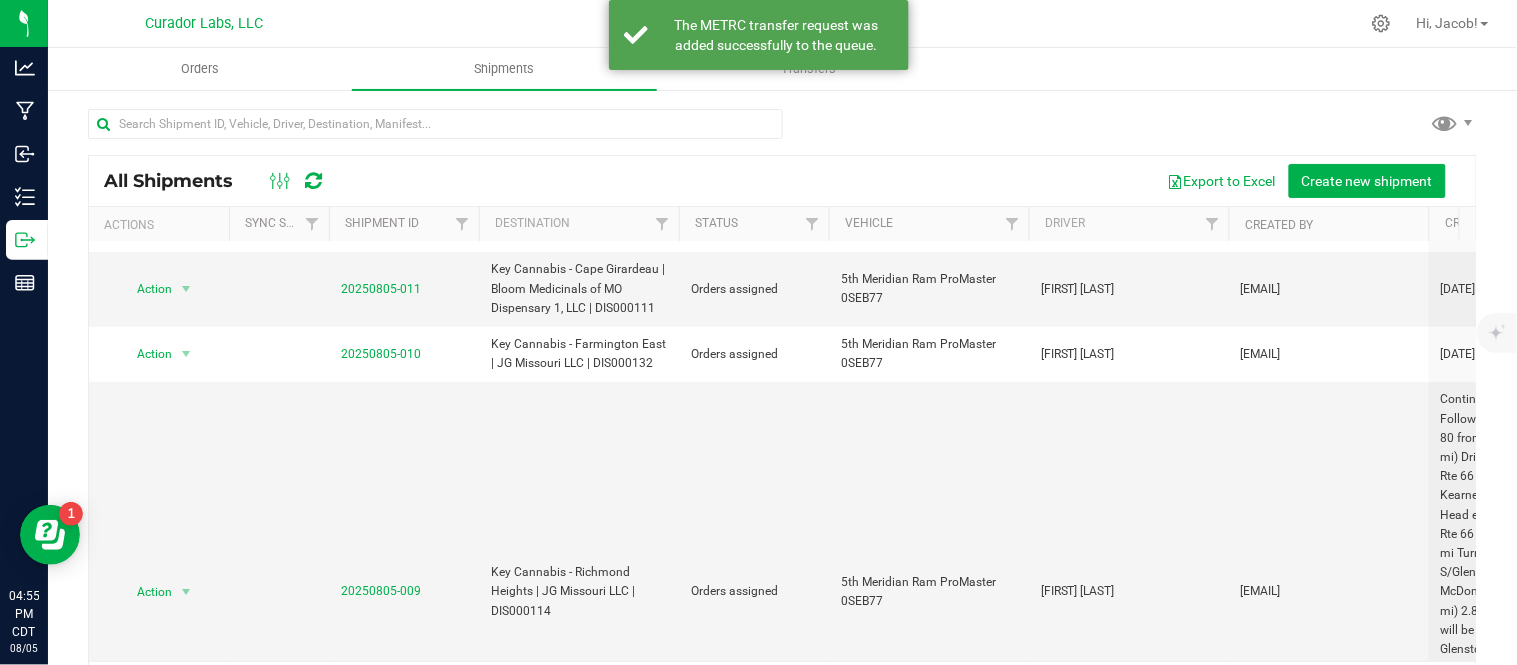 scroll, scrollTop: 176, scrollLeft: 0, axis: vertical 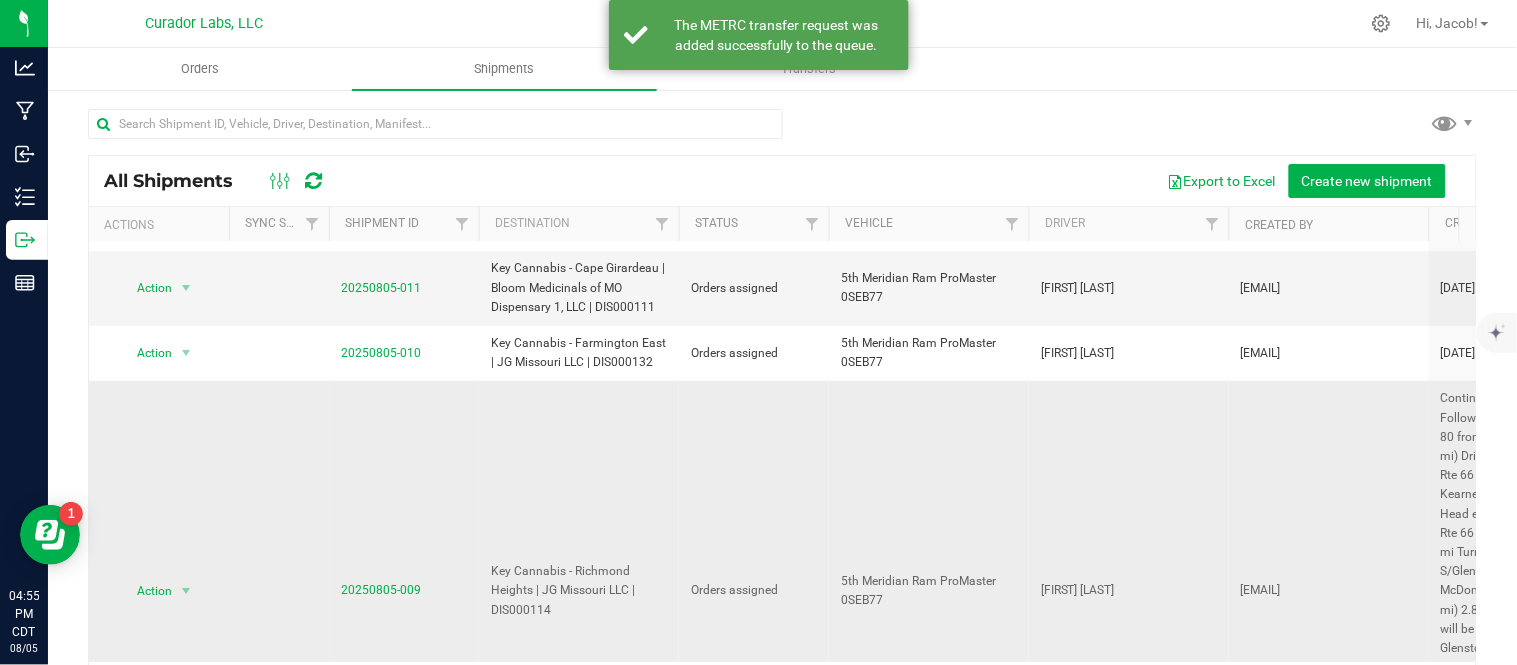click on "20250805-009" at bounding box center [381, 590] 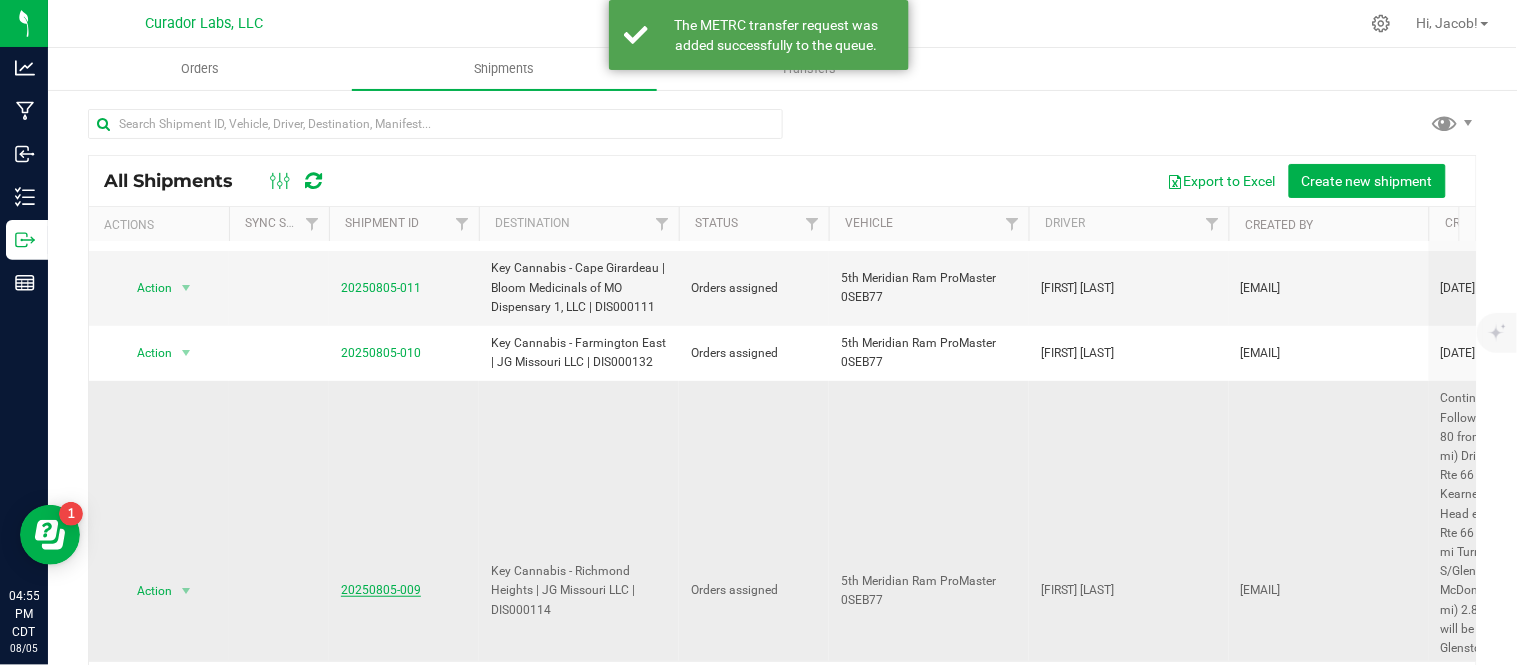 click on "20250805-009" at bounding box center [381, 590] 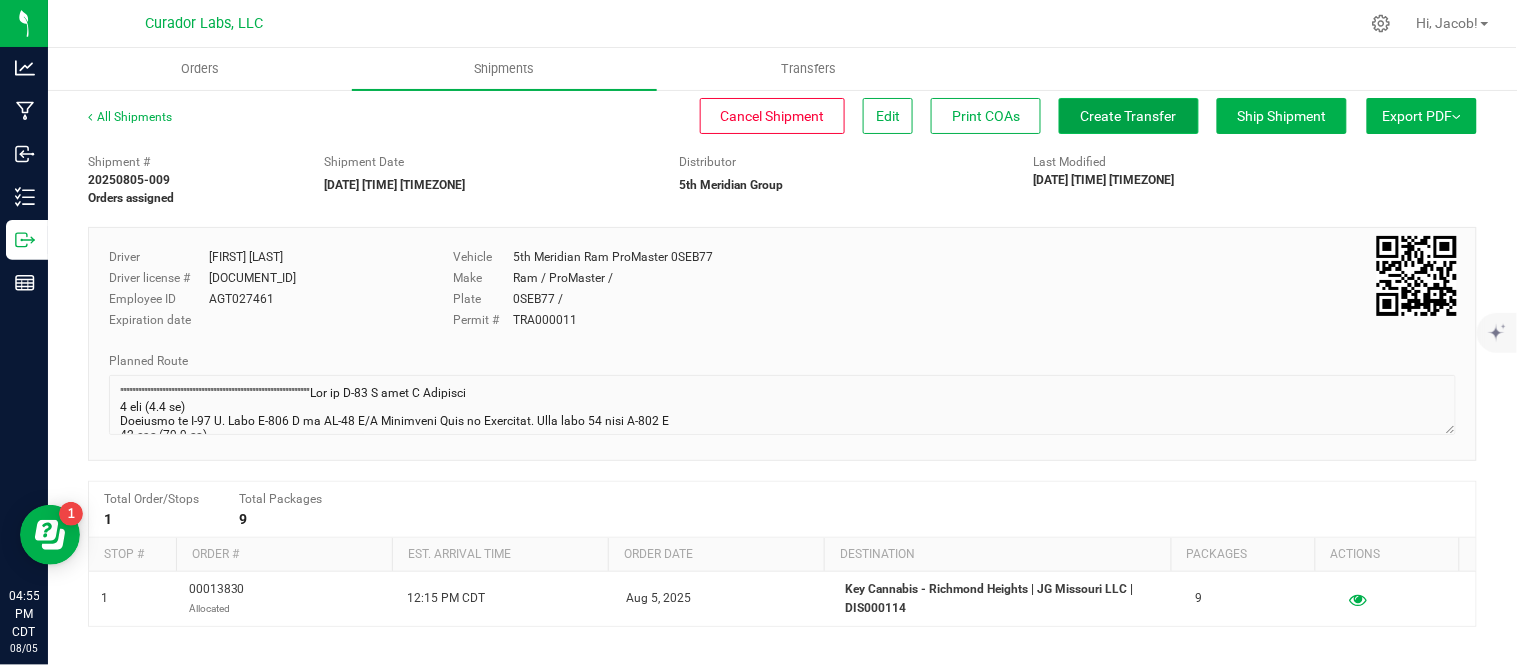 click on "Create Transfer" at bounding box center [1129, 116] 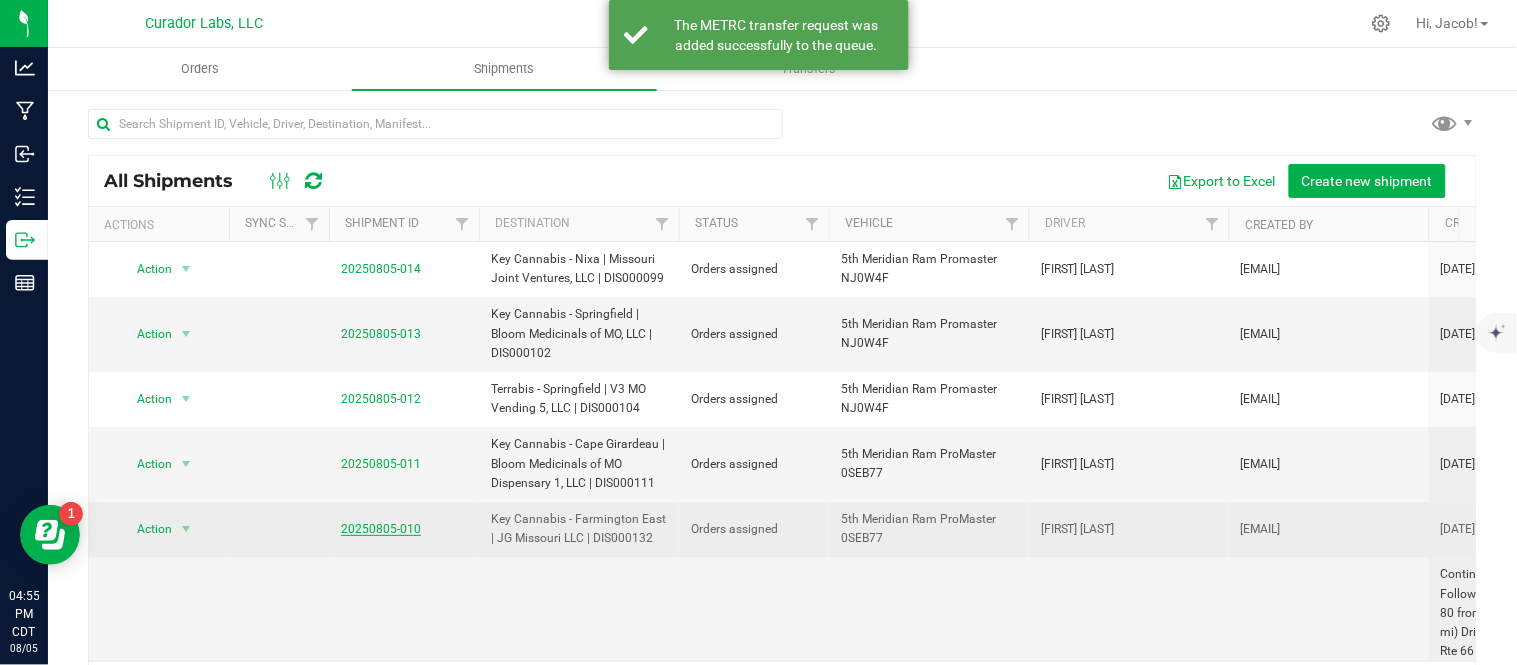 click on "20250805-010" at bounding box center [381, 529] 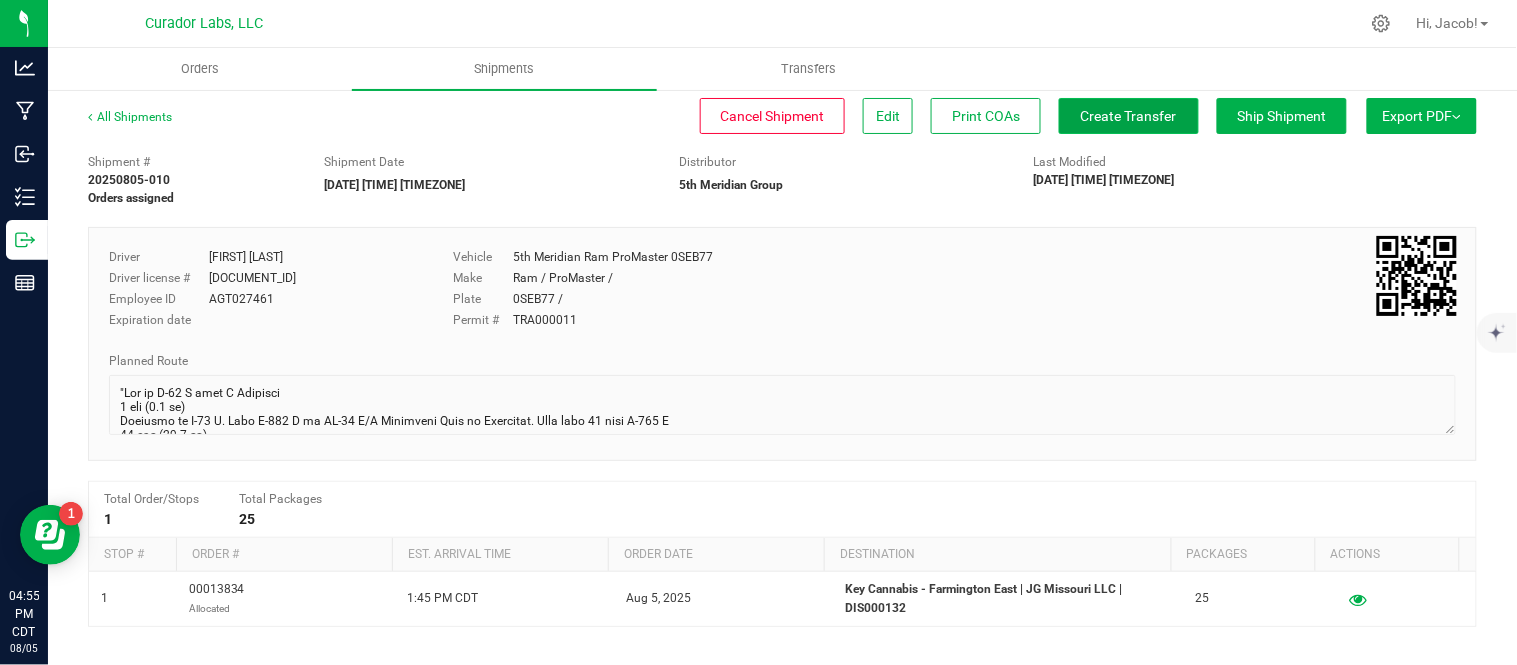 click on "Create Transfer" at bounding box center (1129, 116) 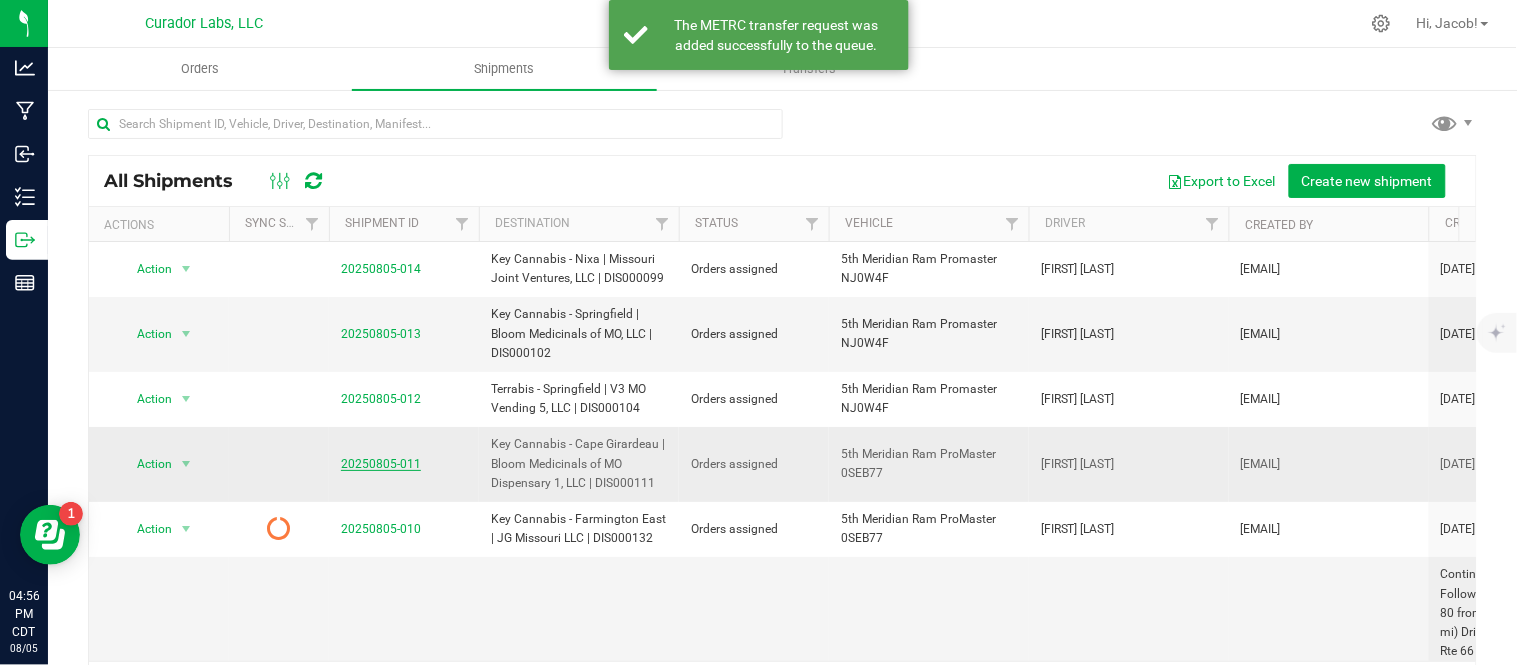 click on "20250805-011" at bounding box center (381, 464) 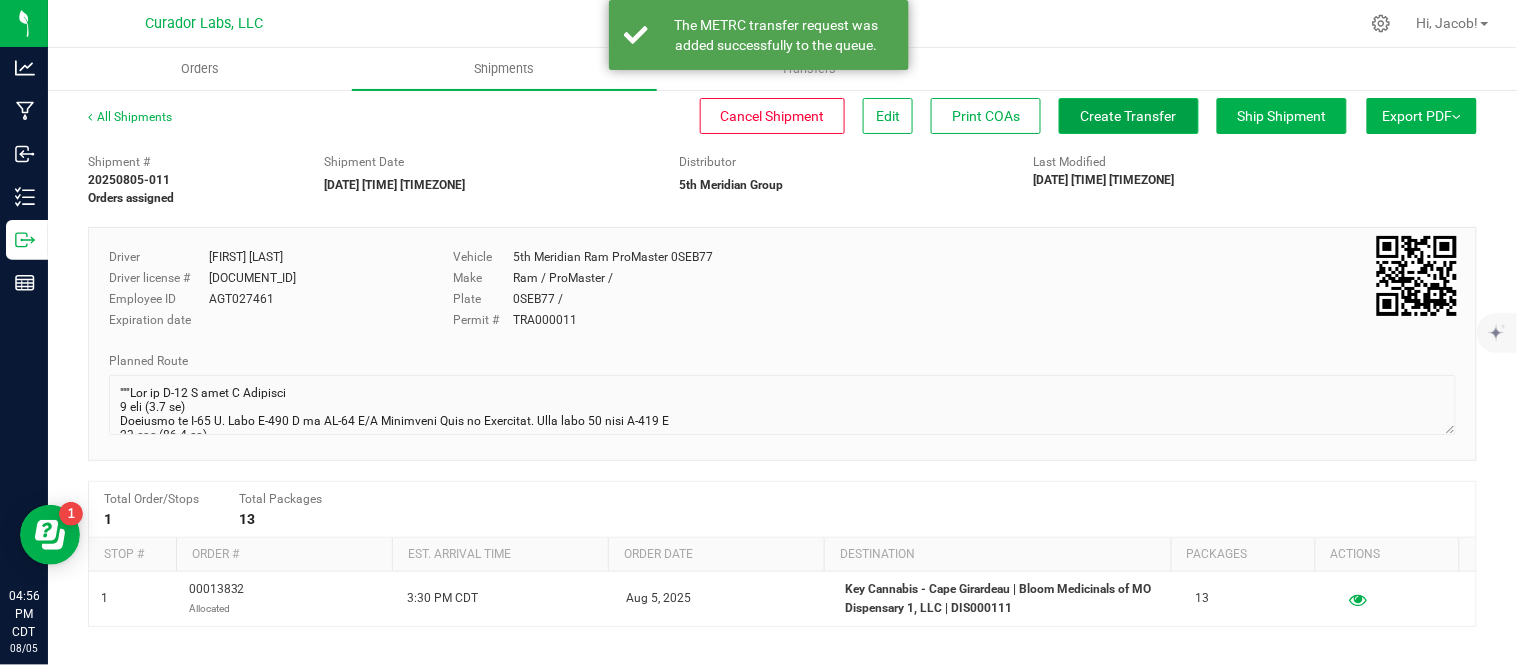 click on "Create Transfer" at bounding box center (1129, 116) 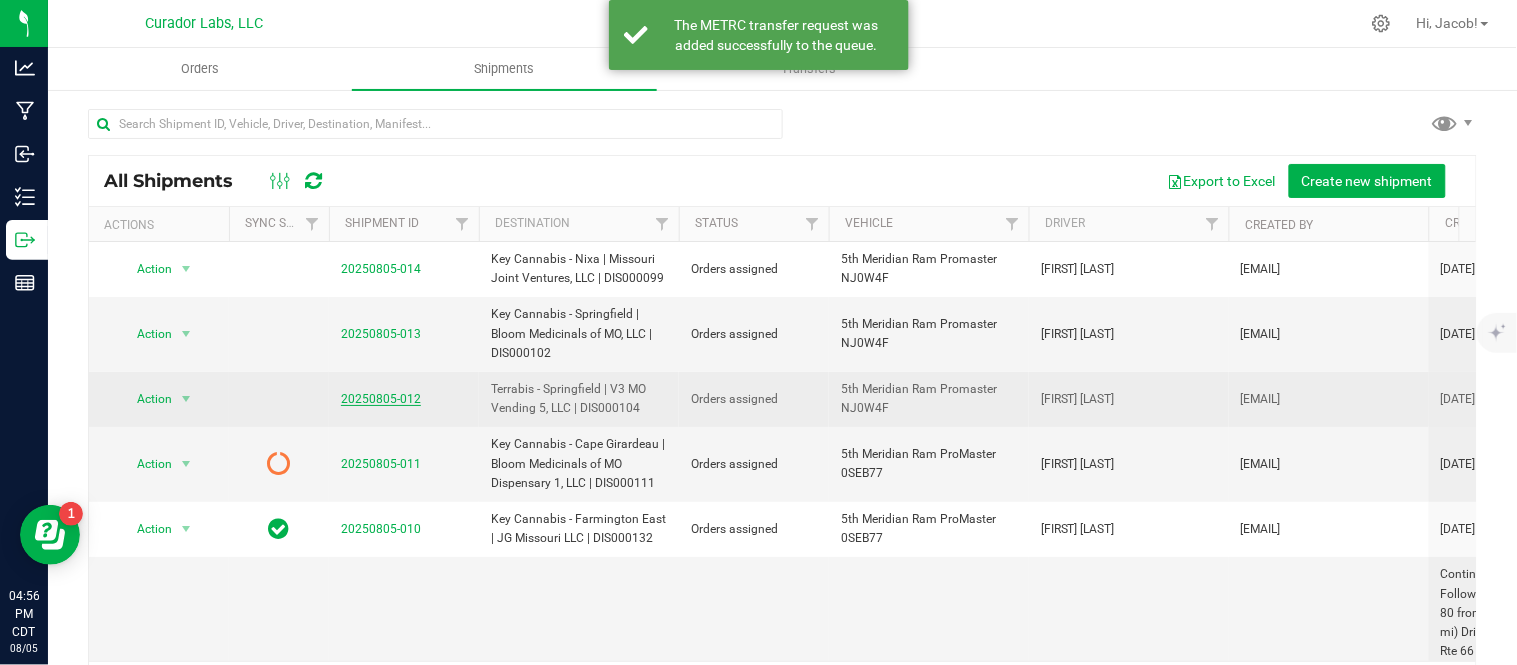 click on "20250805-012" at bounding box center [381, 399] 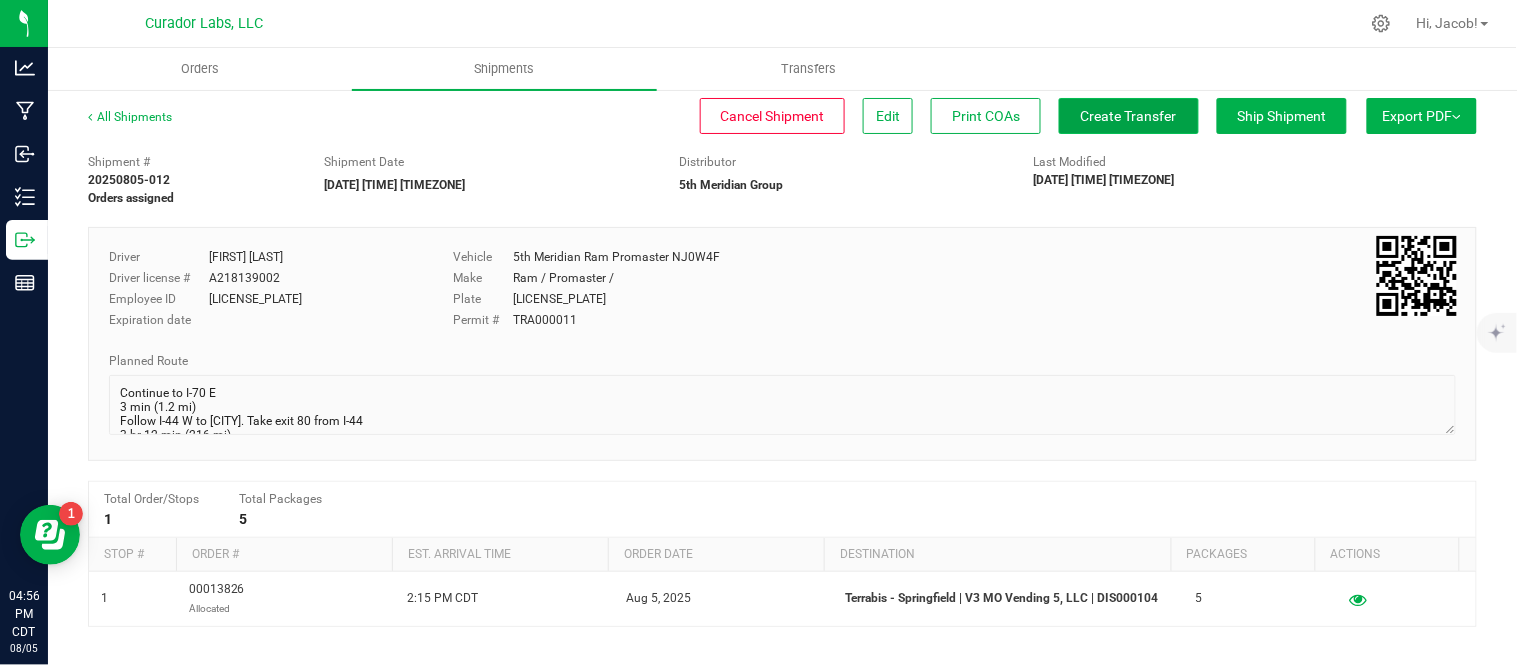 click on "Create Transfer" at bounding box center (1129, 116) 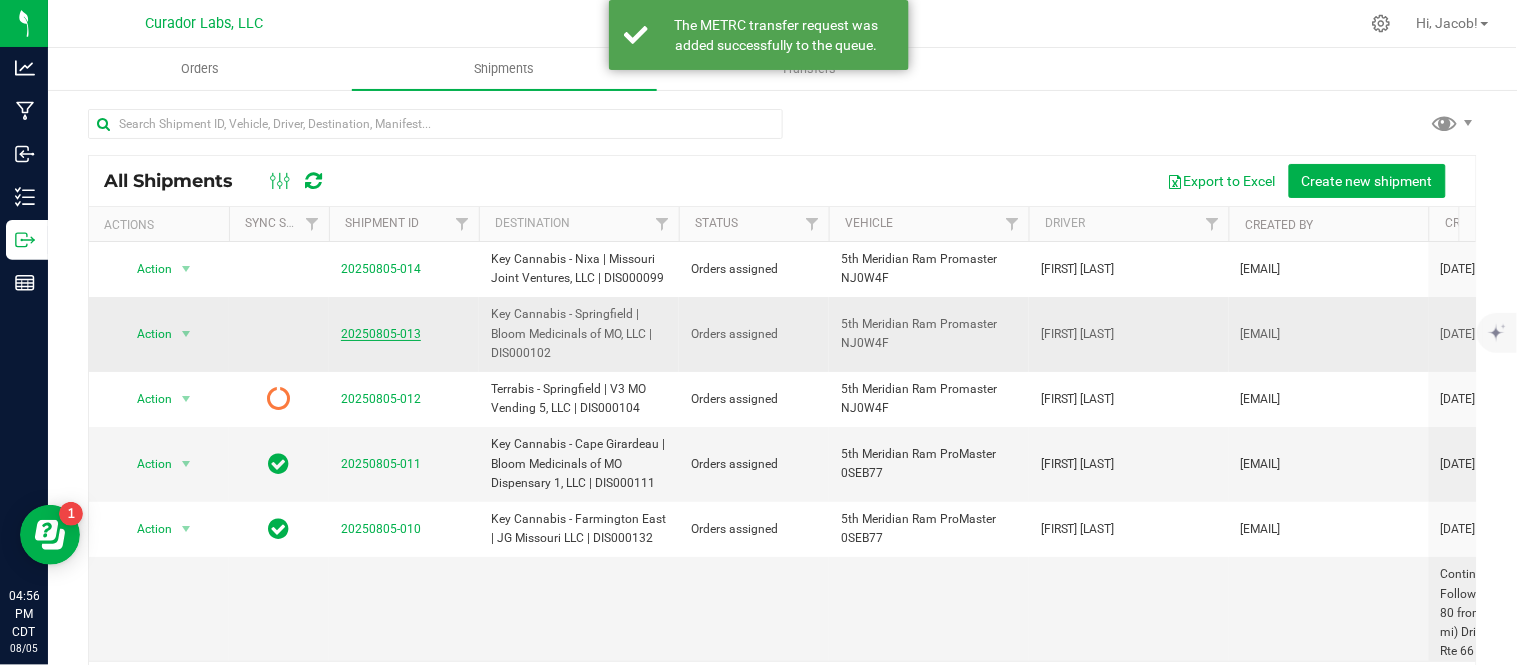 click on "20250805-013" at bounding box center (381, 334) 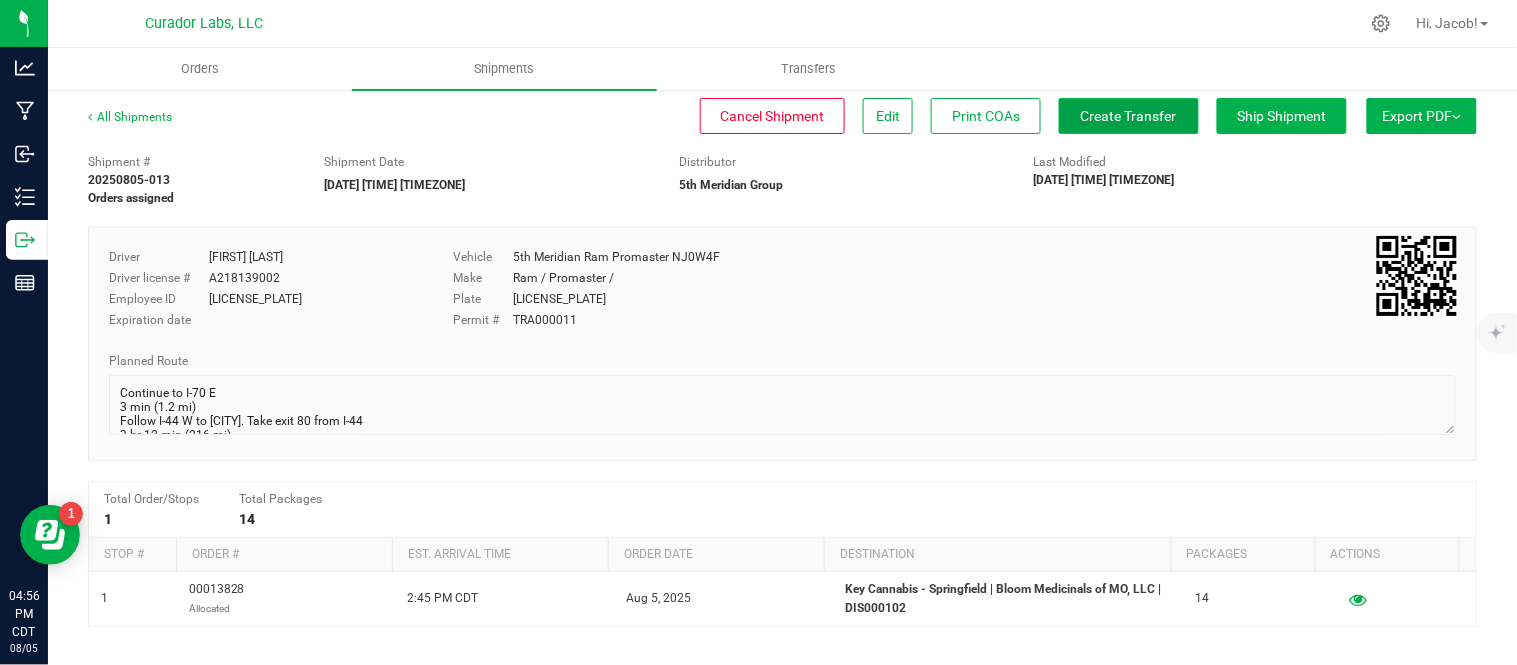 click on "Create Transfer" at bounding box center [1129, 116] 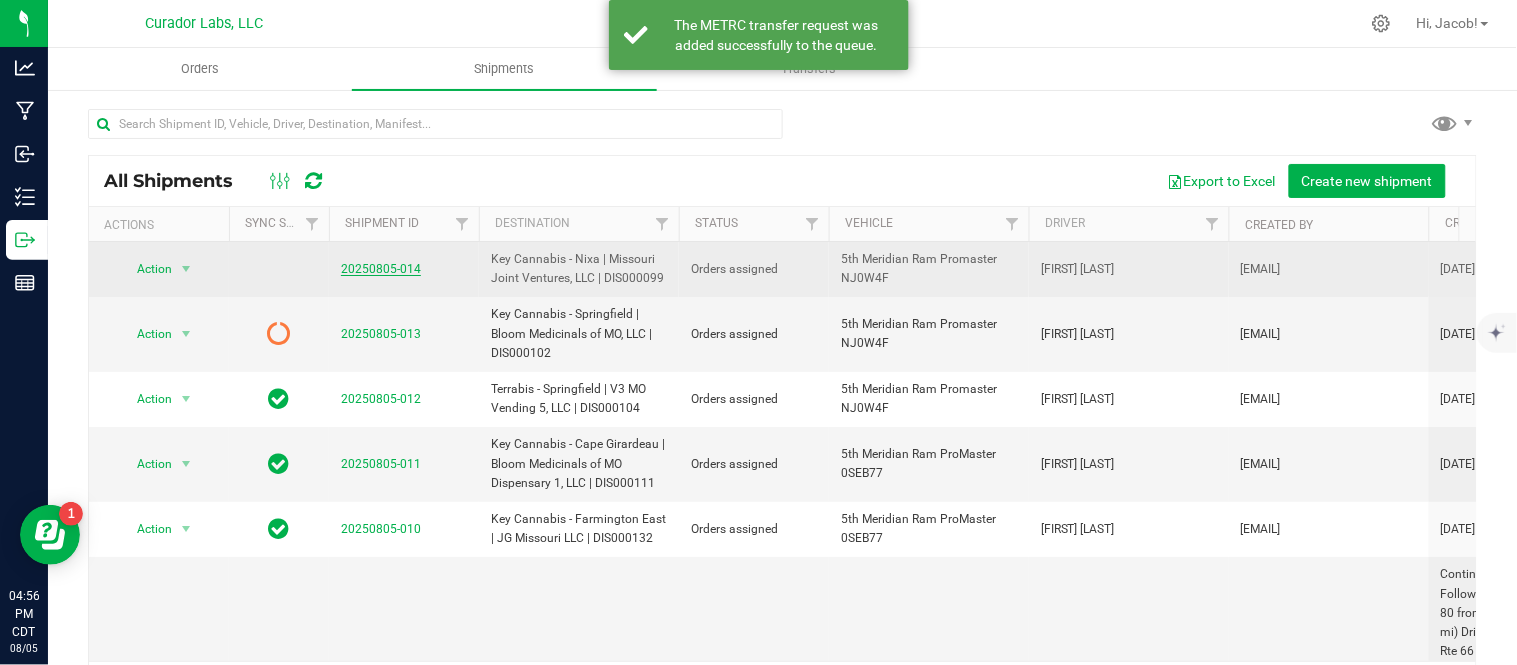 click on "20250805-014" at bounding box center (381, 269) 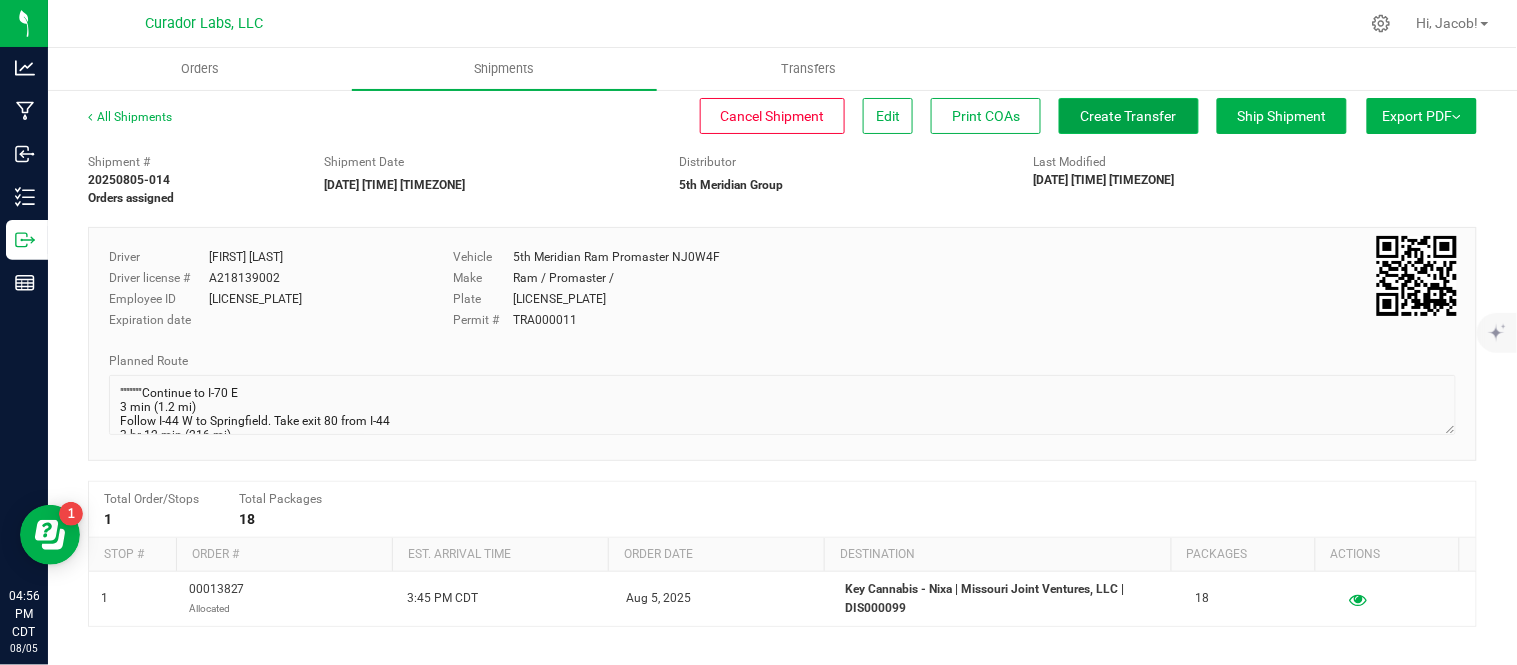 click on "Create Transfer" at bounding box center (1129, 116) 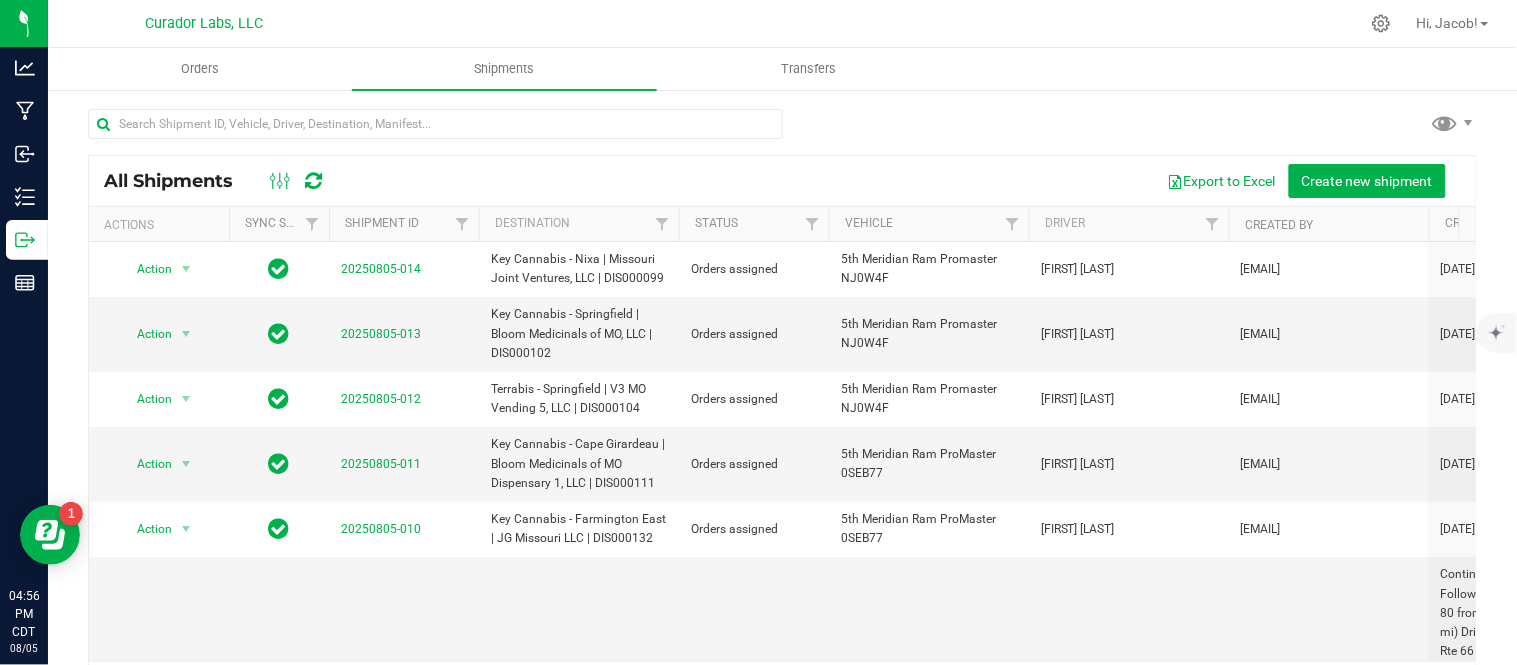 scroll, scrollTop: 322, scrollLeft: 0, axis: vertical 